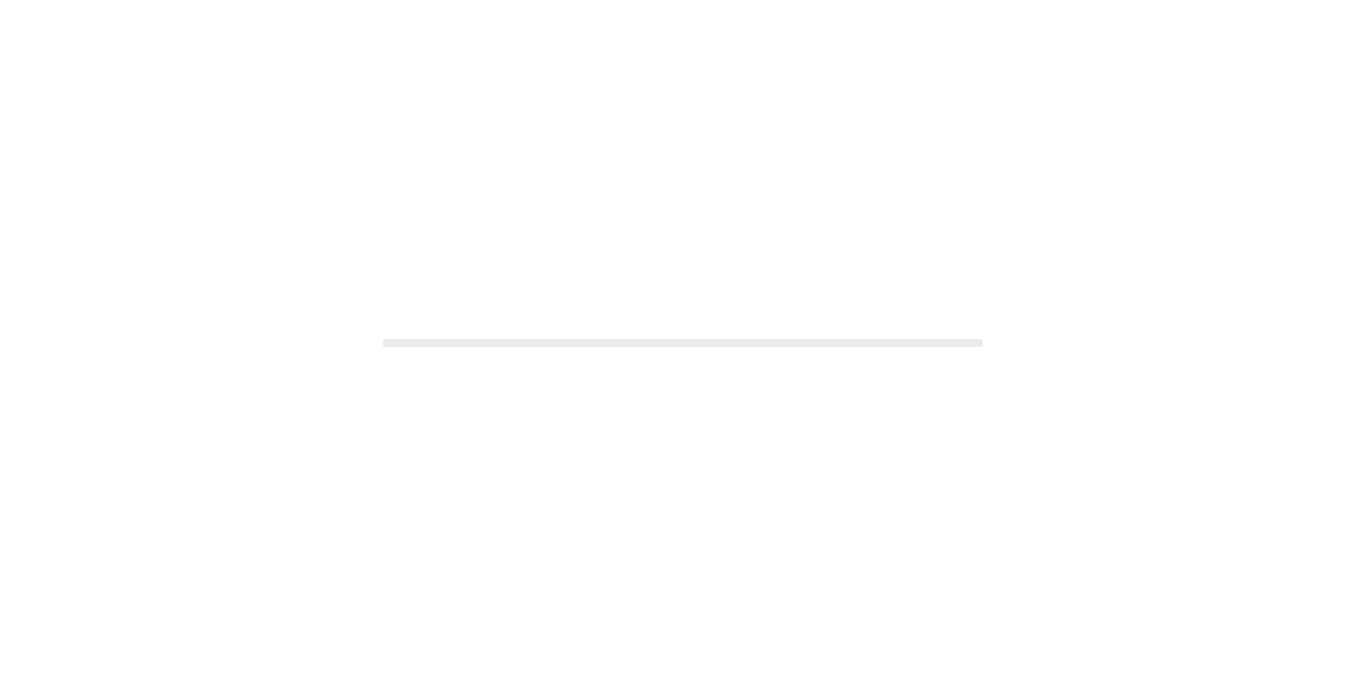 scroll, scrollTop: 0, scrollLeft: 0, axis: both 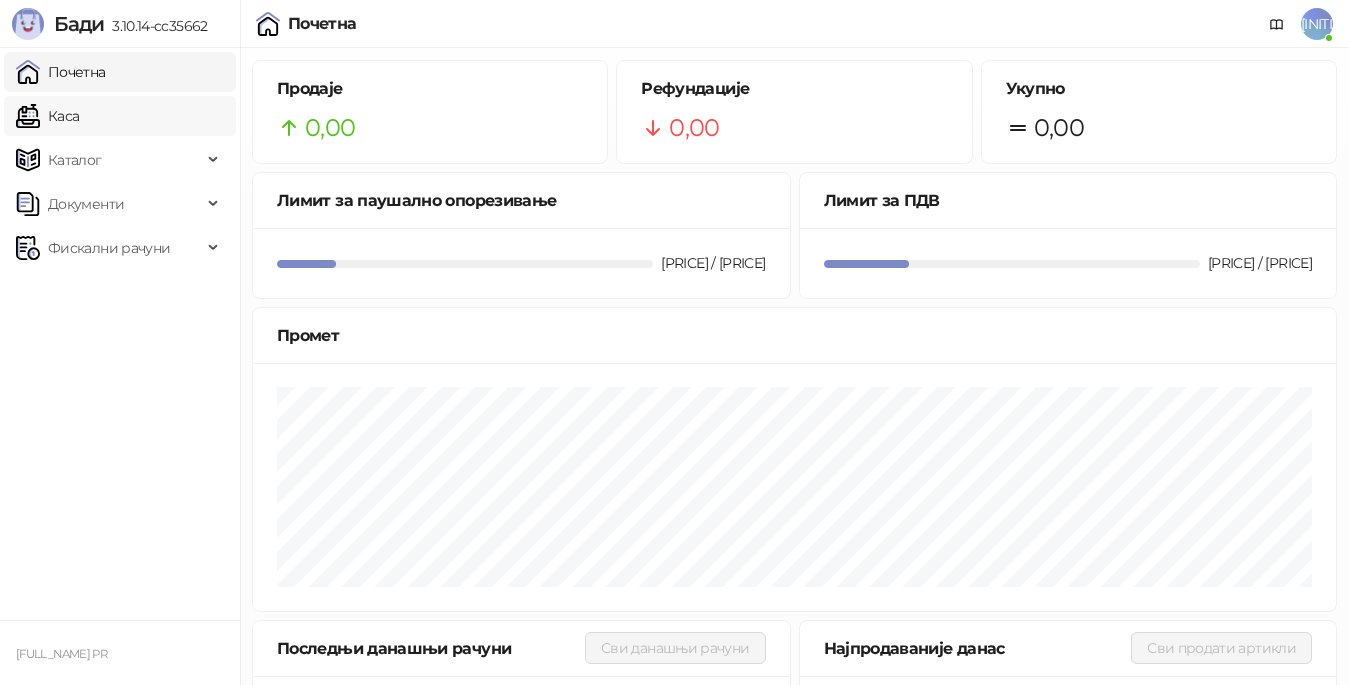 click on "Каса" at bounding box center (47, 116) 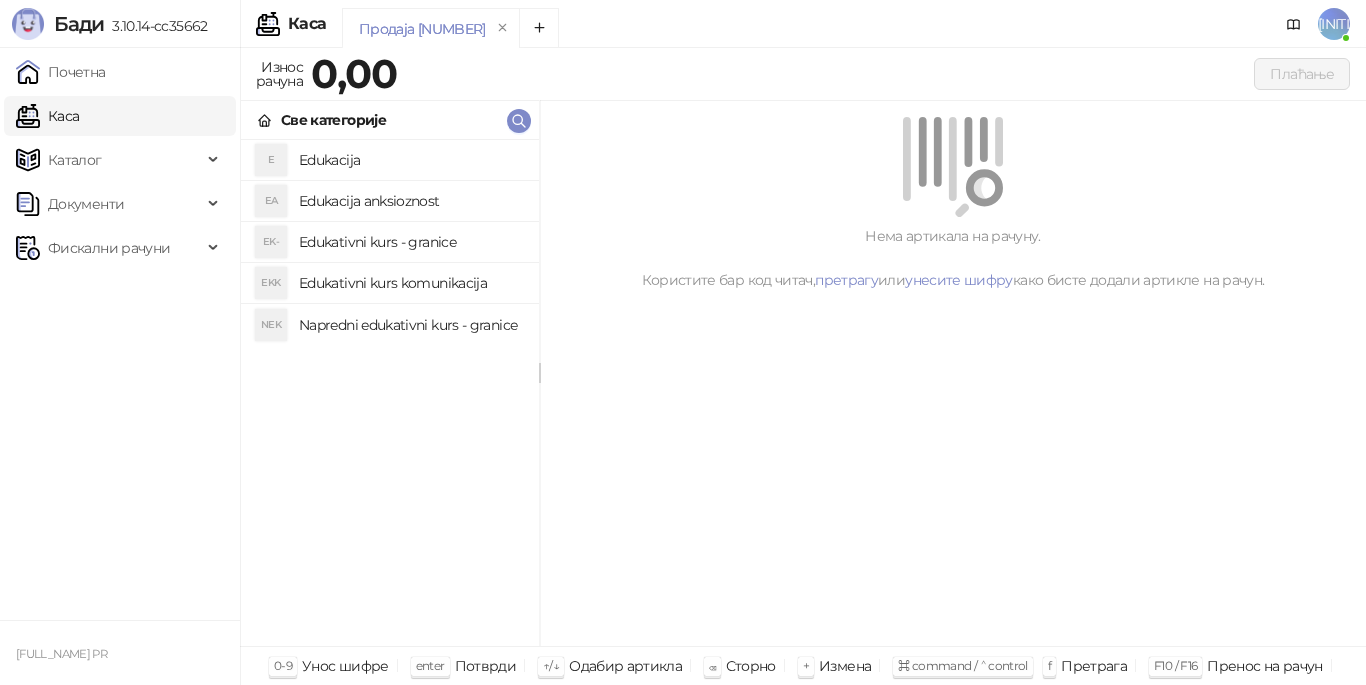 click on "Edukacija" at bounding box center [411, 160] 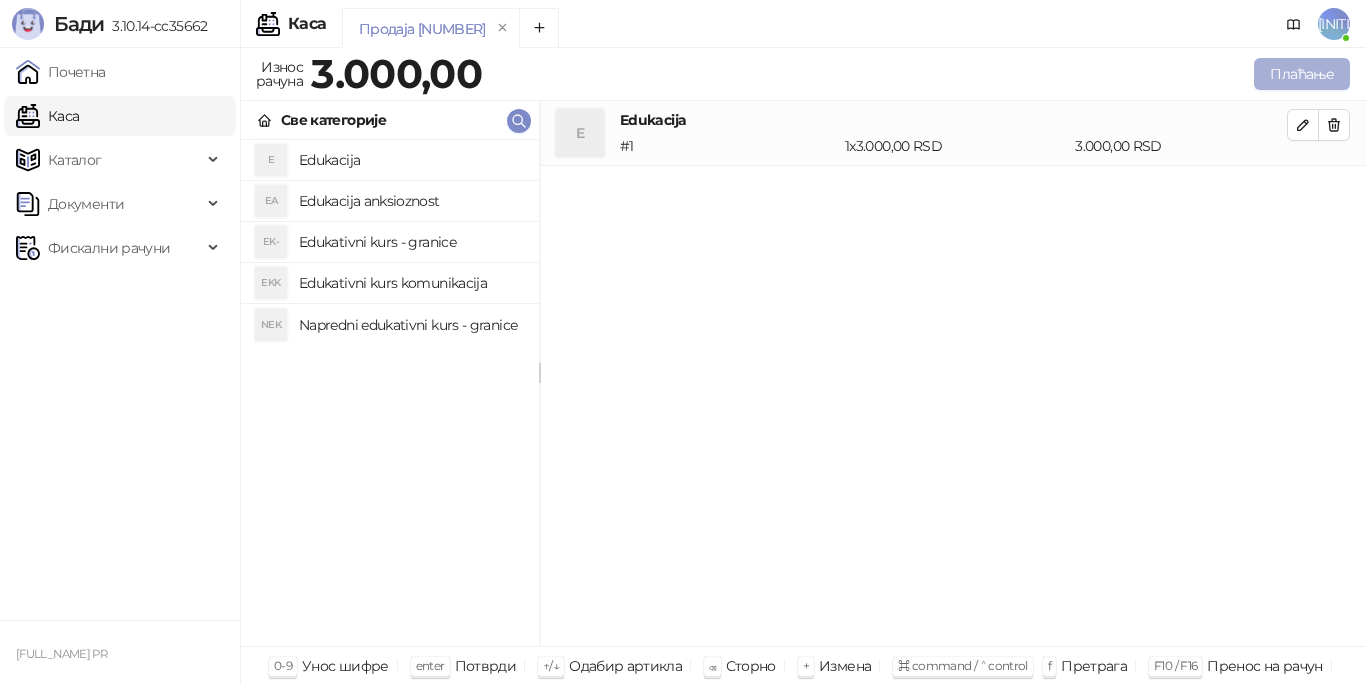 click on "Плаћање" at bounding box center (1302, 74) 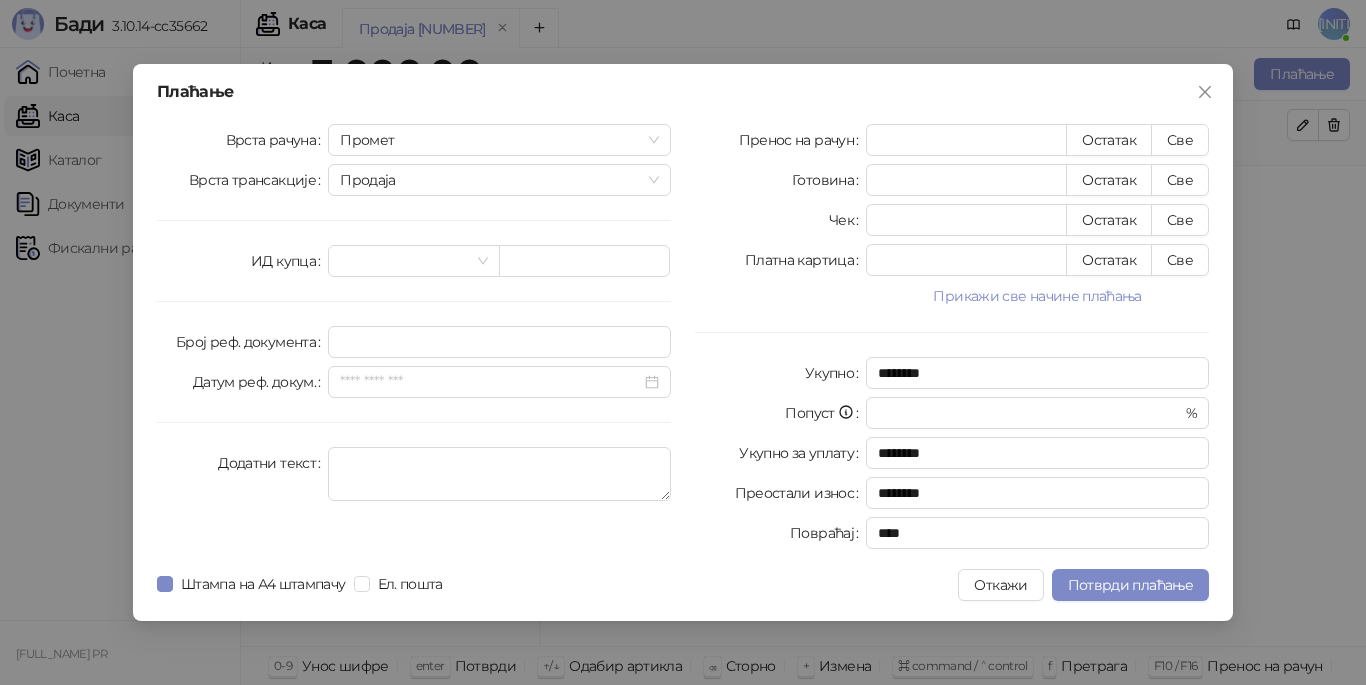 drag, startPoint x: 1203, startPoint y: 136, endPoint x: 949, endPoint y: 238, distance: 273.71518 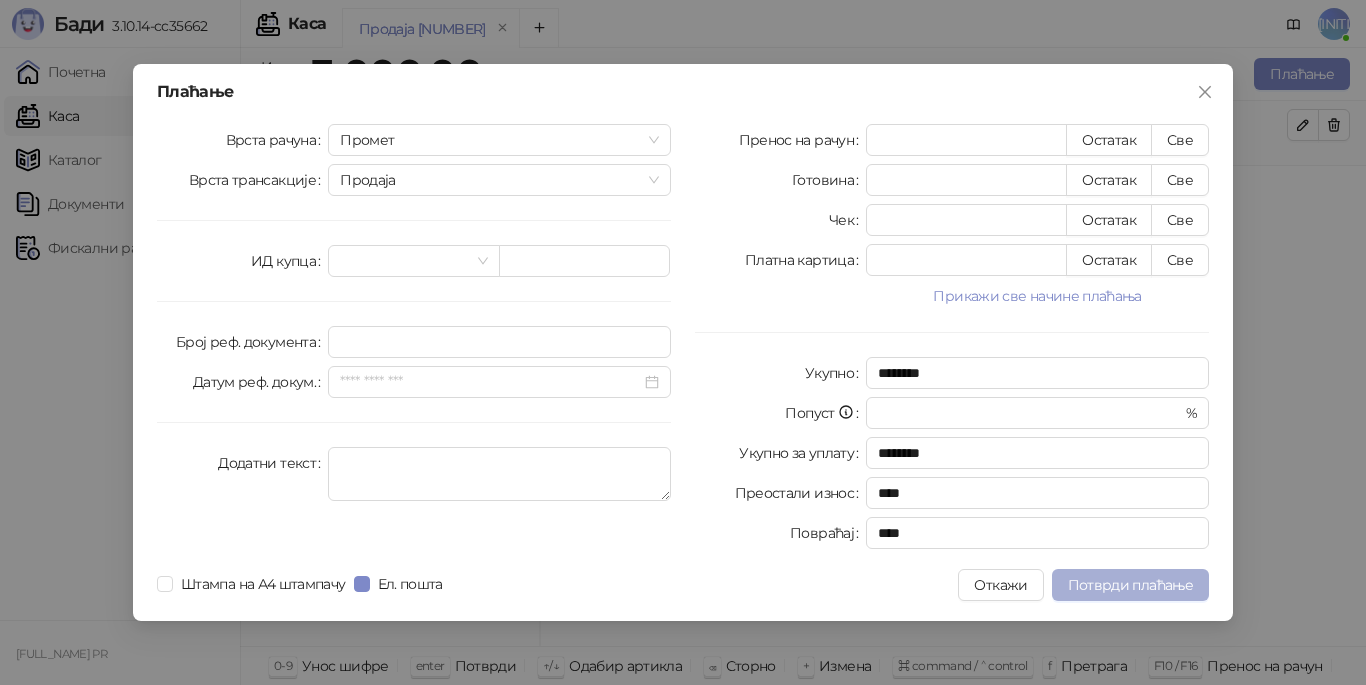 click on "Потврди плаћање" at bounding box center (1130, 585) 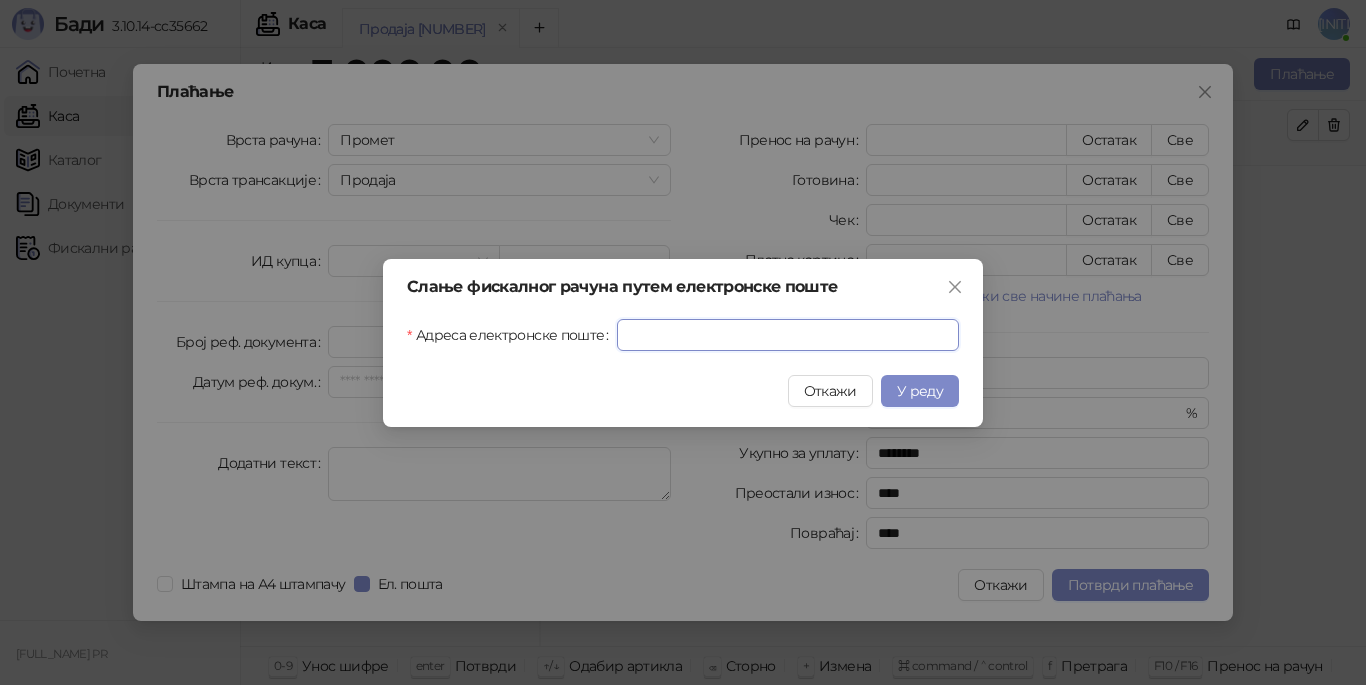 click on "Адреса електронске поште" at bounding box center (788, 335) 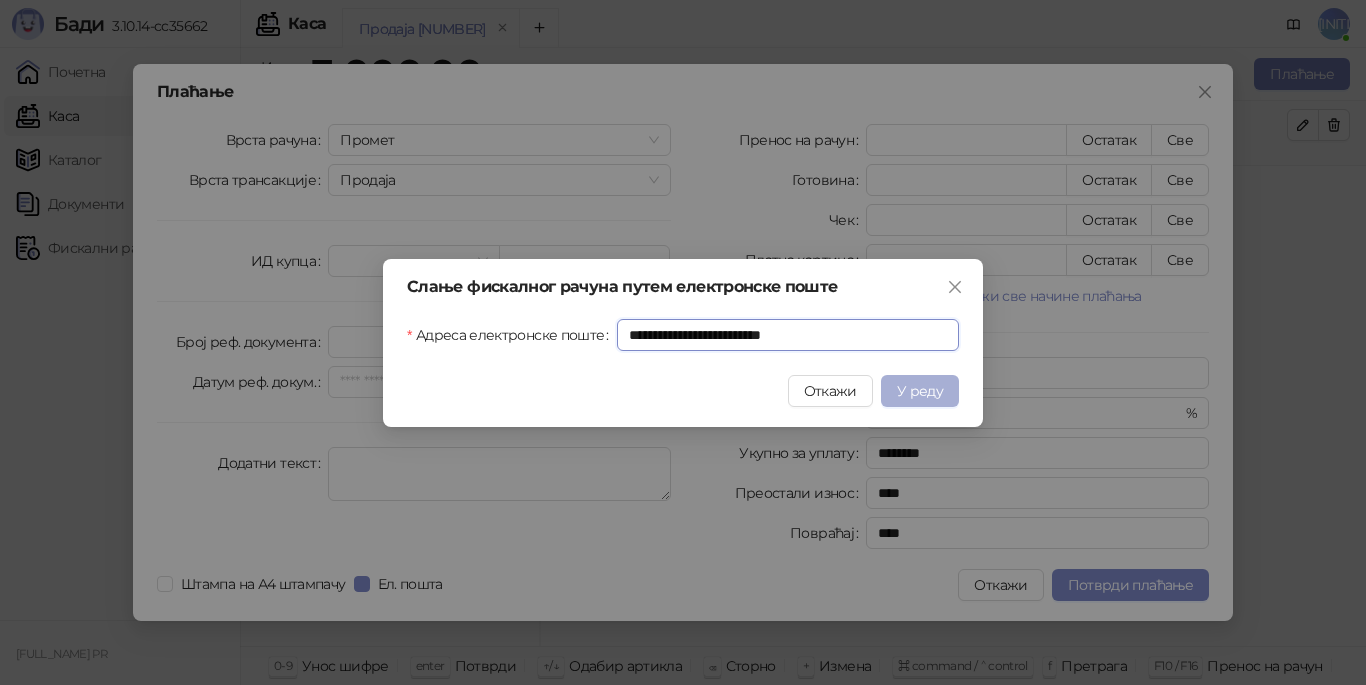 type on "**********" 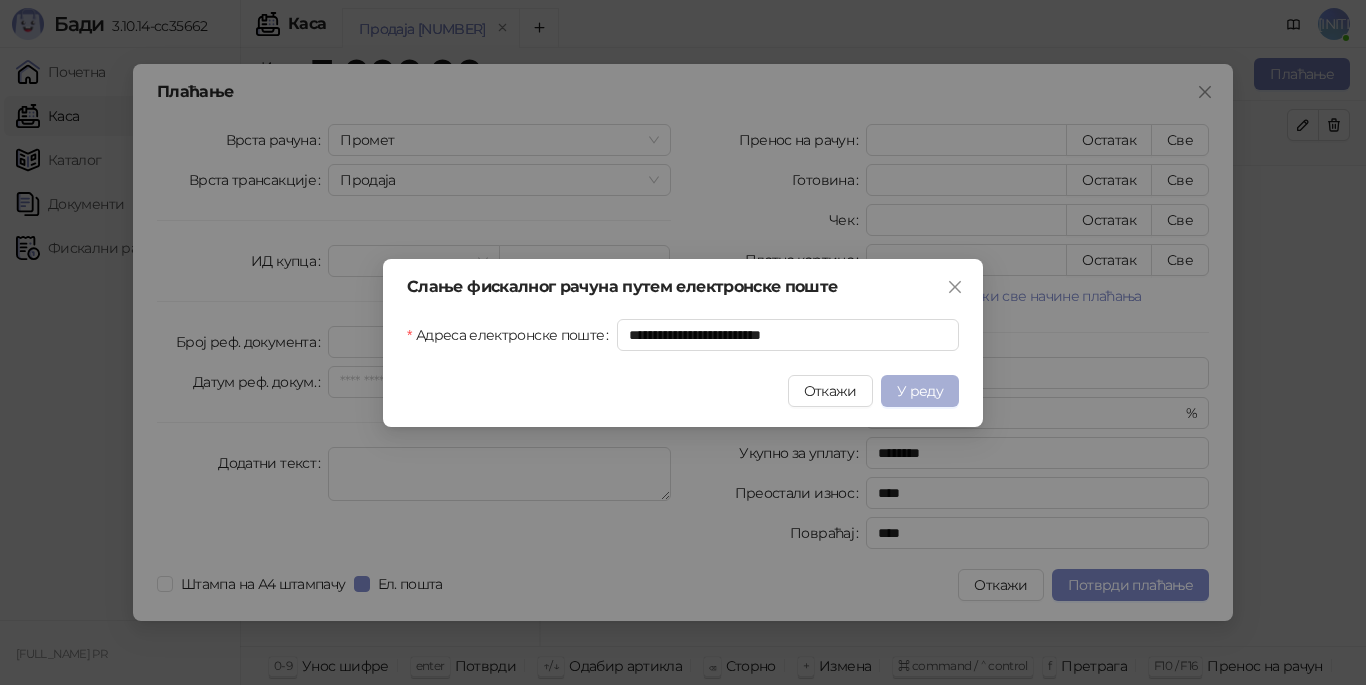 click on "У реду" at bounding box center (920, 391) 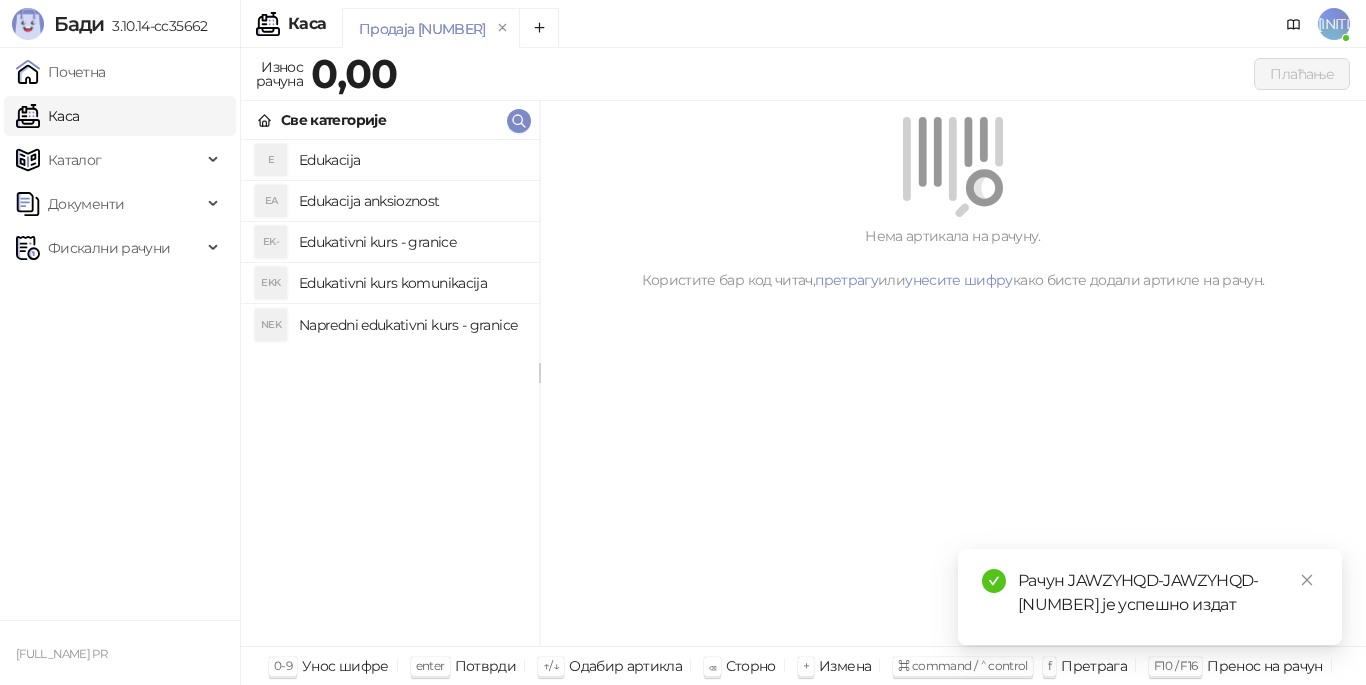 click on "Edukacija" at bounding box center (411, 160) 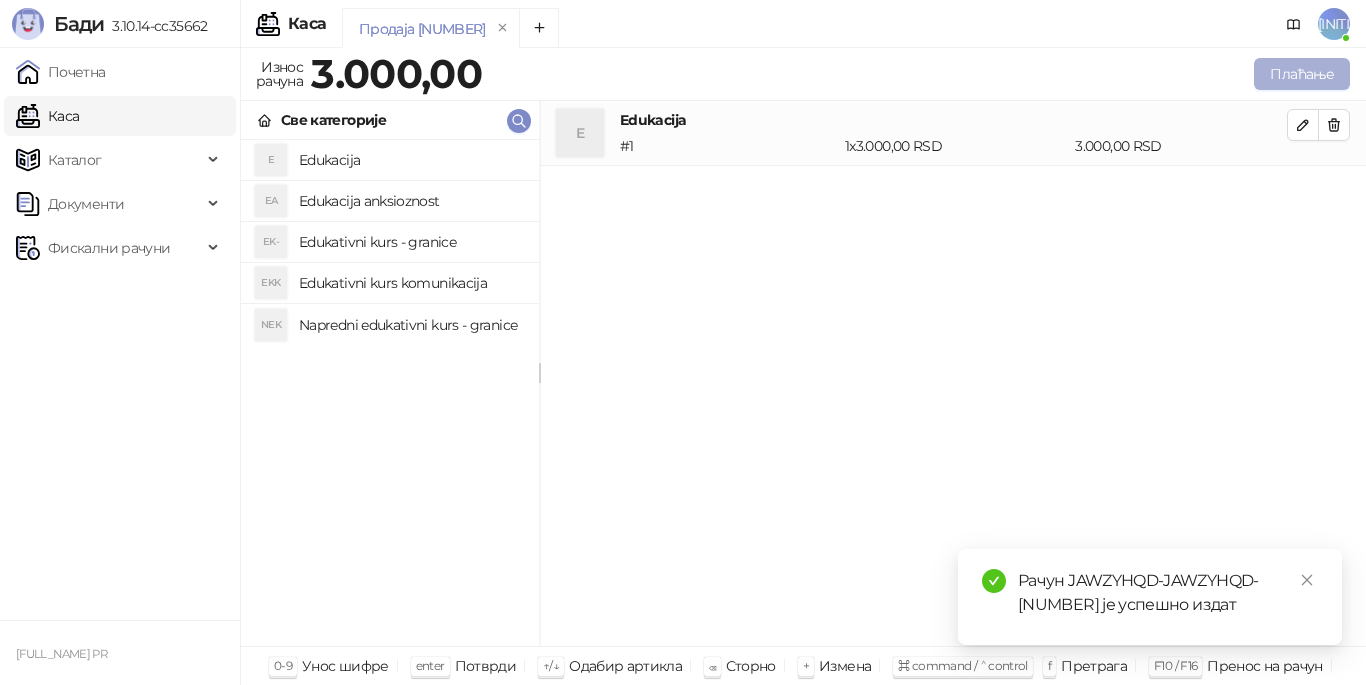 click on "Плаћање" at bounding box center (1302, 74) 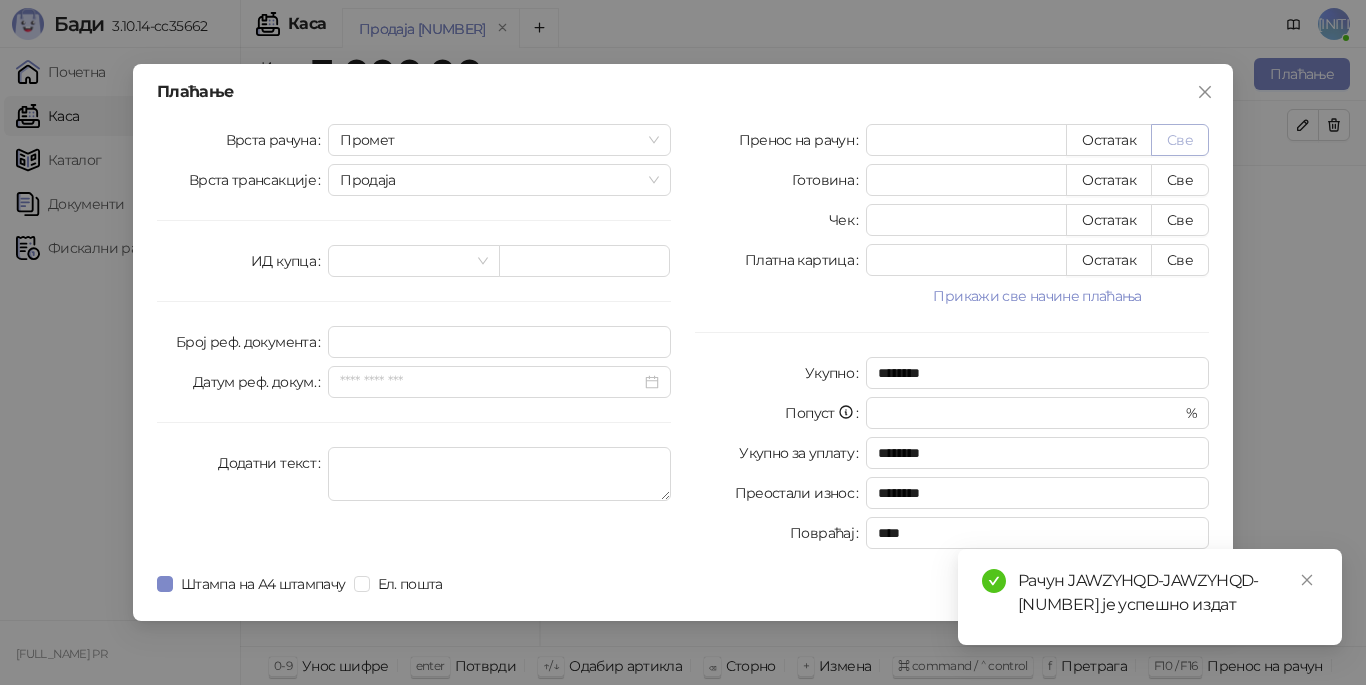 click on "Све" at bounding box center [1180, 140] 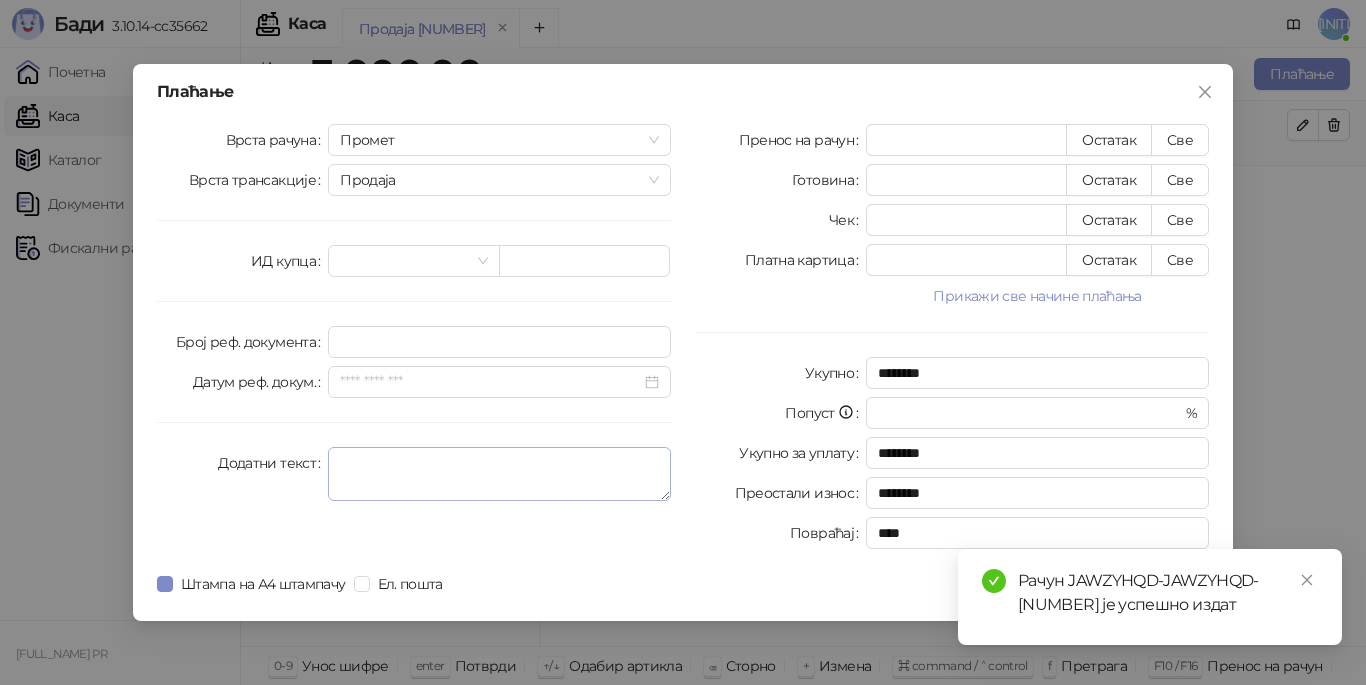 type on "****" 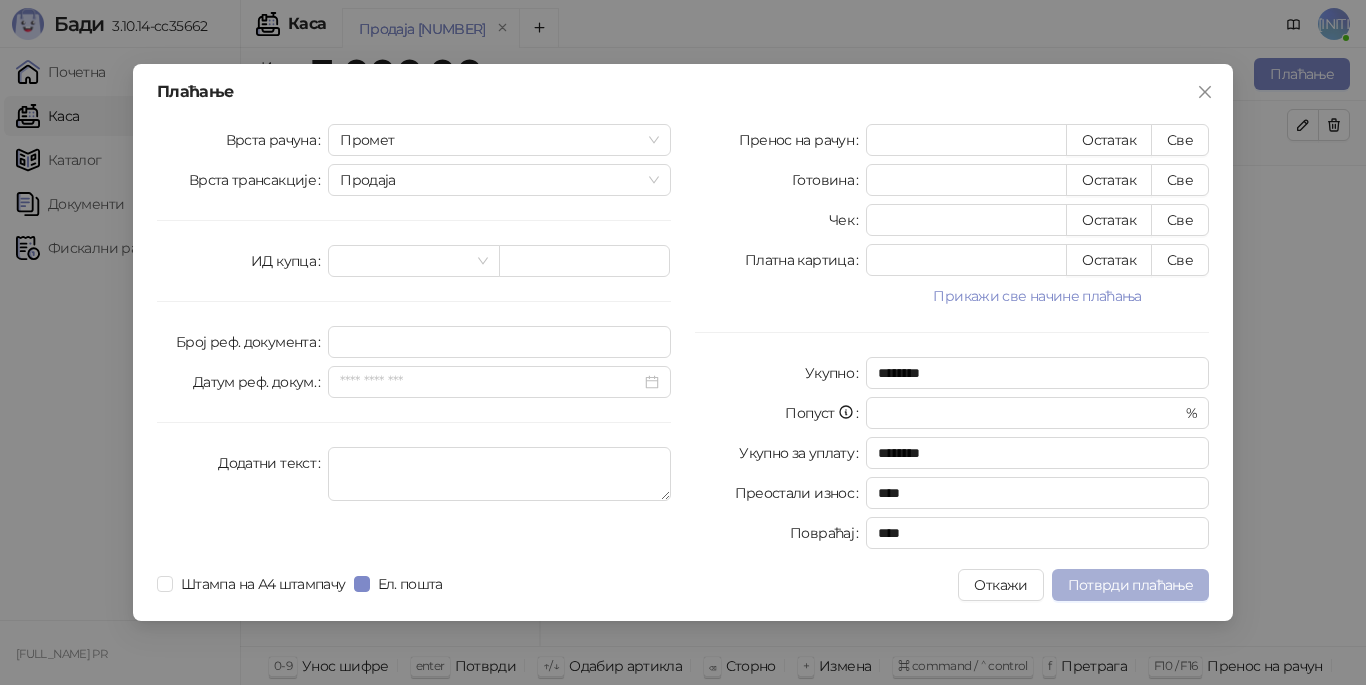 click on "Потврди плаћање" at bounding box center [1130, 585] 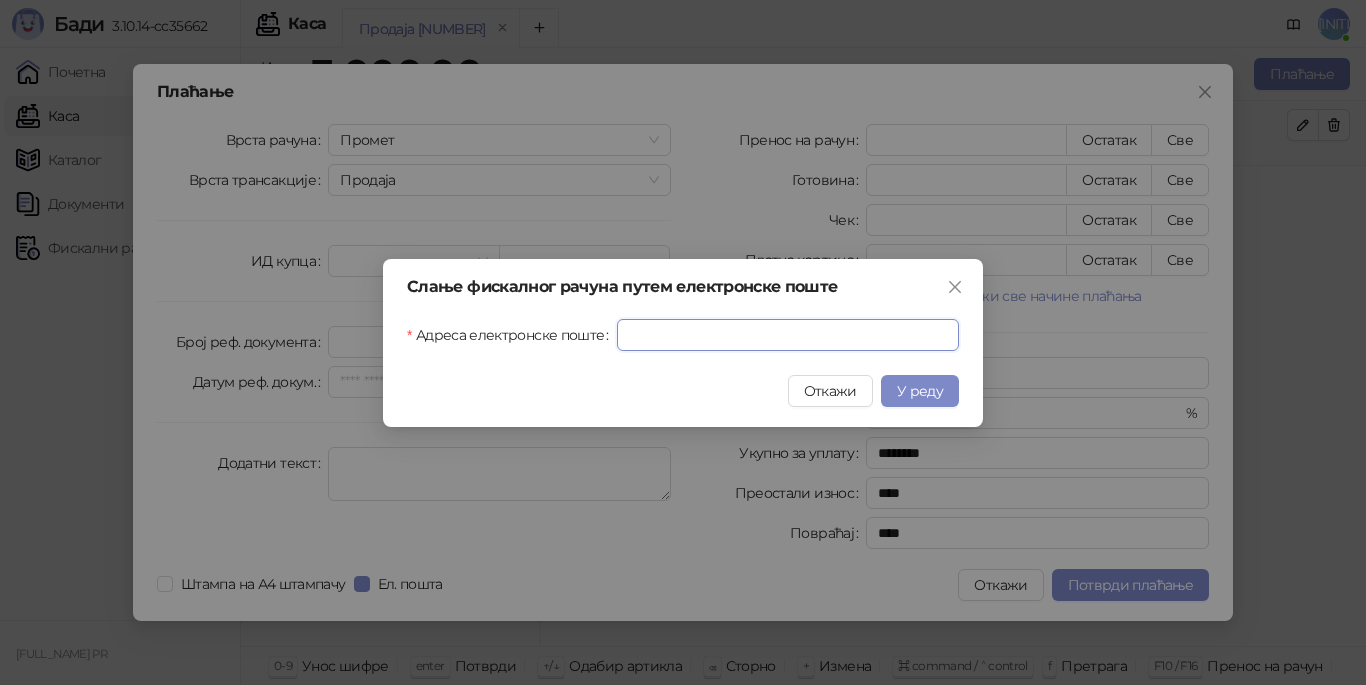 click on "Адреса електронске поште" at bounding box center (788, 335) 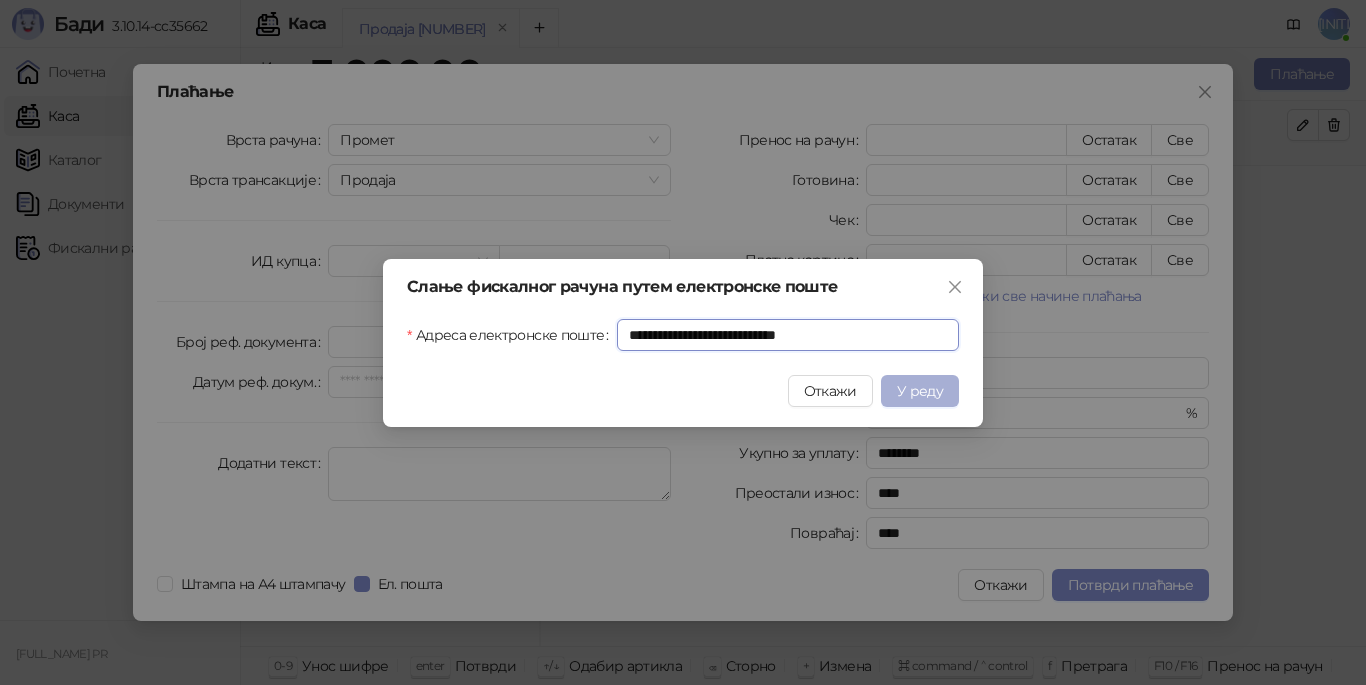 type on "**********" 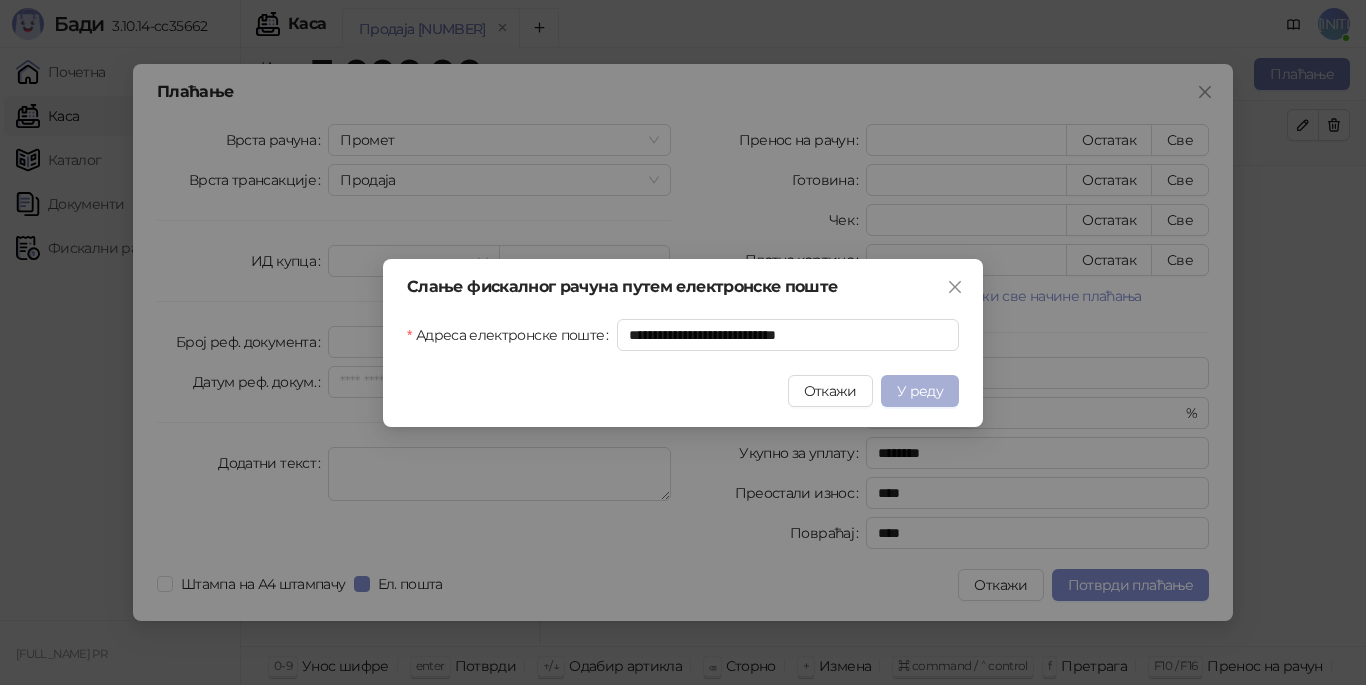 click on "У реду" at bounding box center [920, 391] 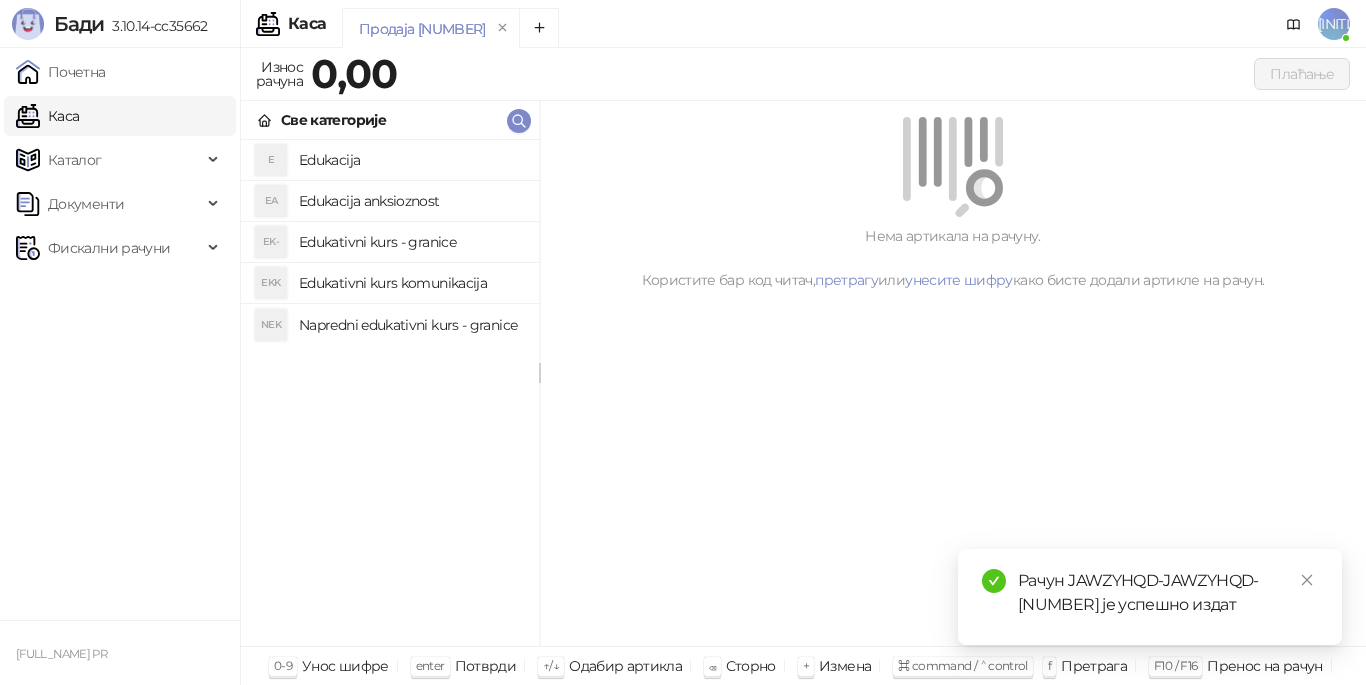 click on "Edukacija" at bounding box center [411, 160] 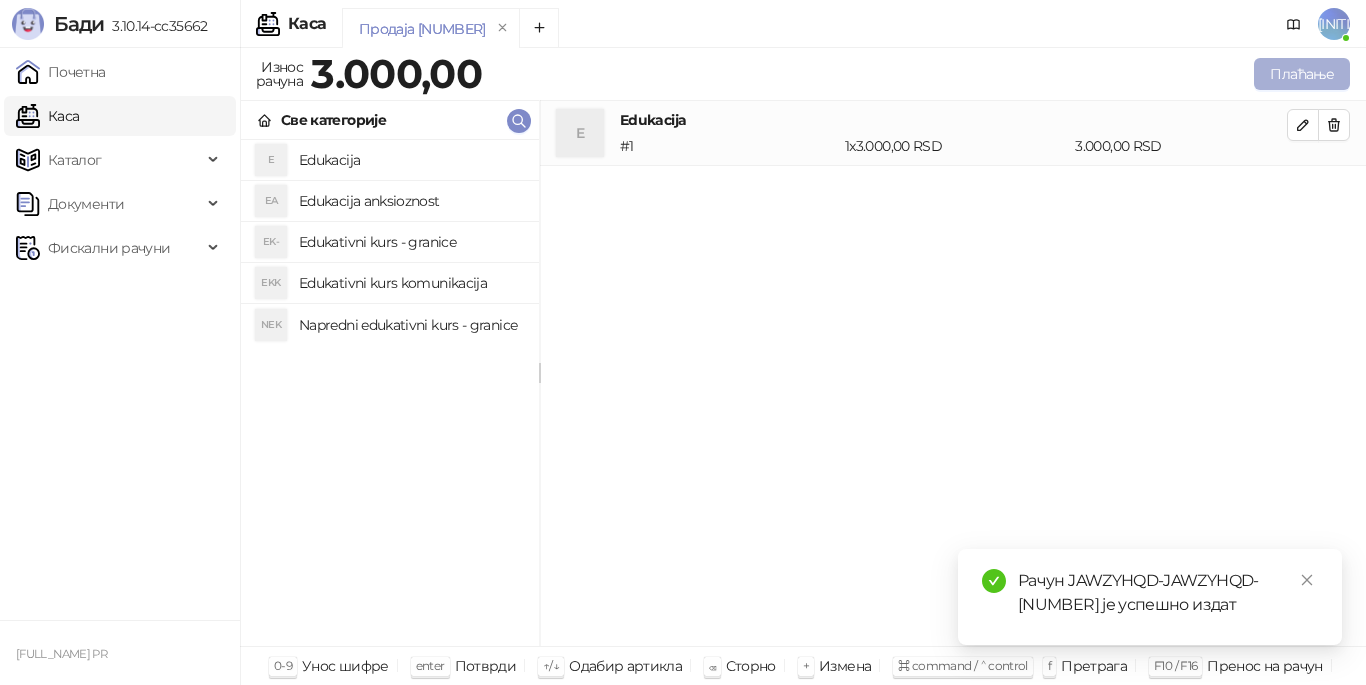 click on "Плаћање" at bounding box center [1302, 74] 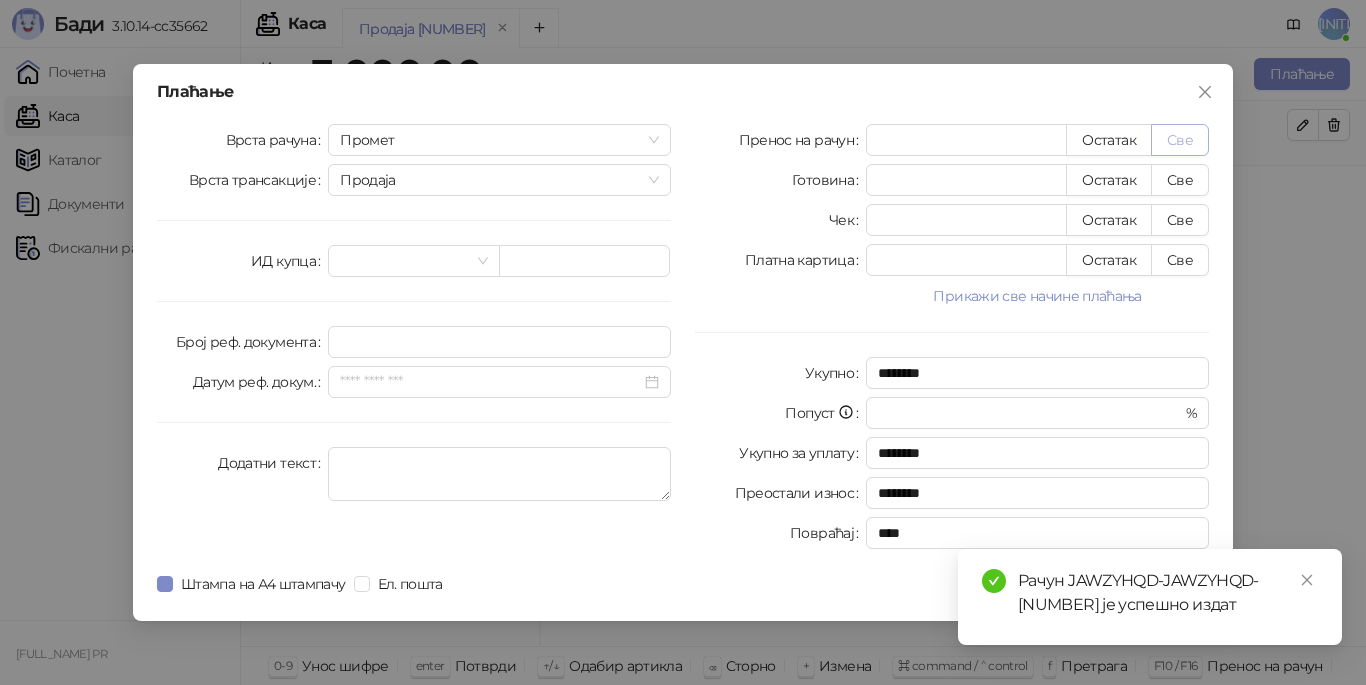 click on "Све" at bounding box center [1180, 140] 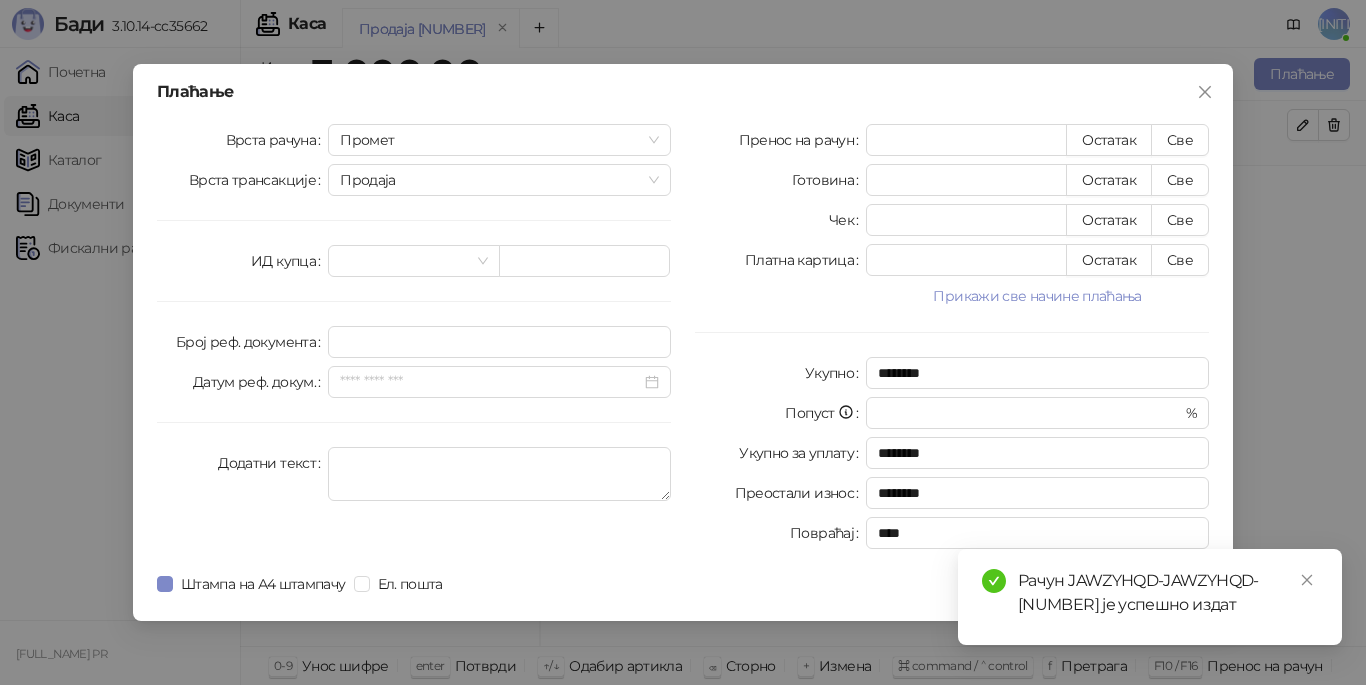 type on "****" 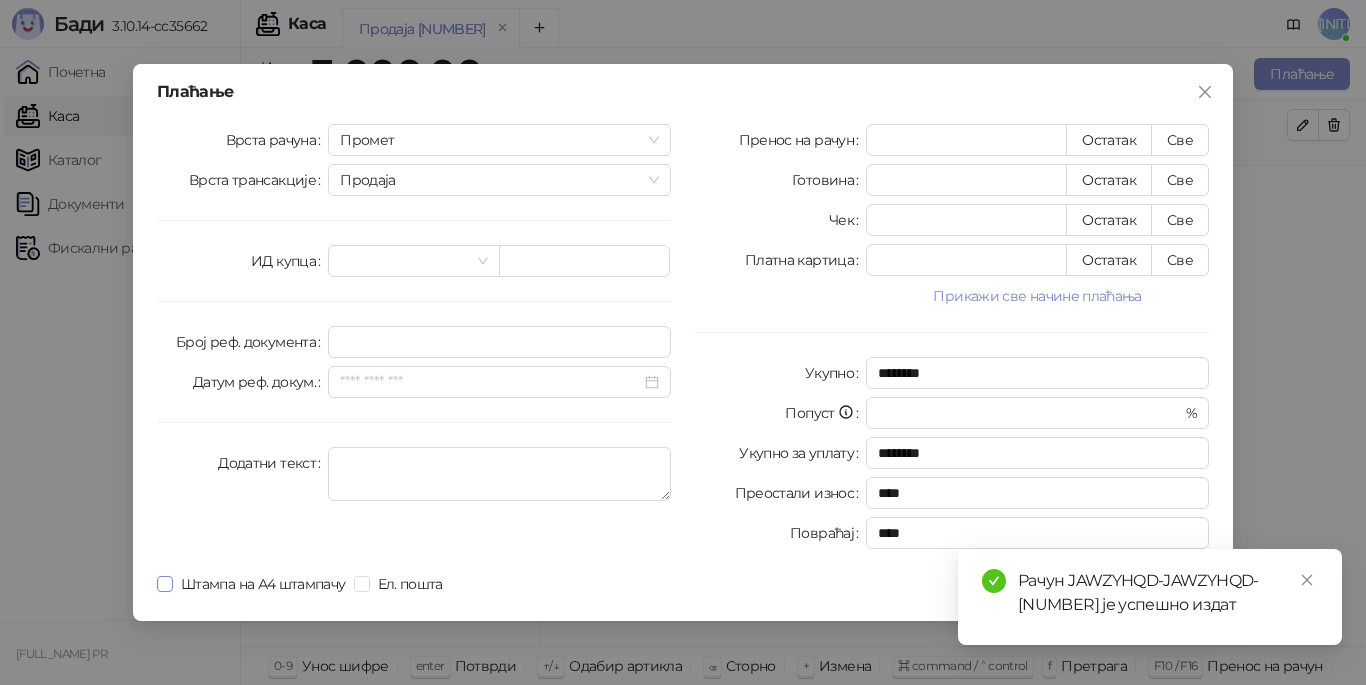 click on "Штампа на А4 штампачу" at bounding box center (263, 584) 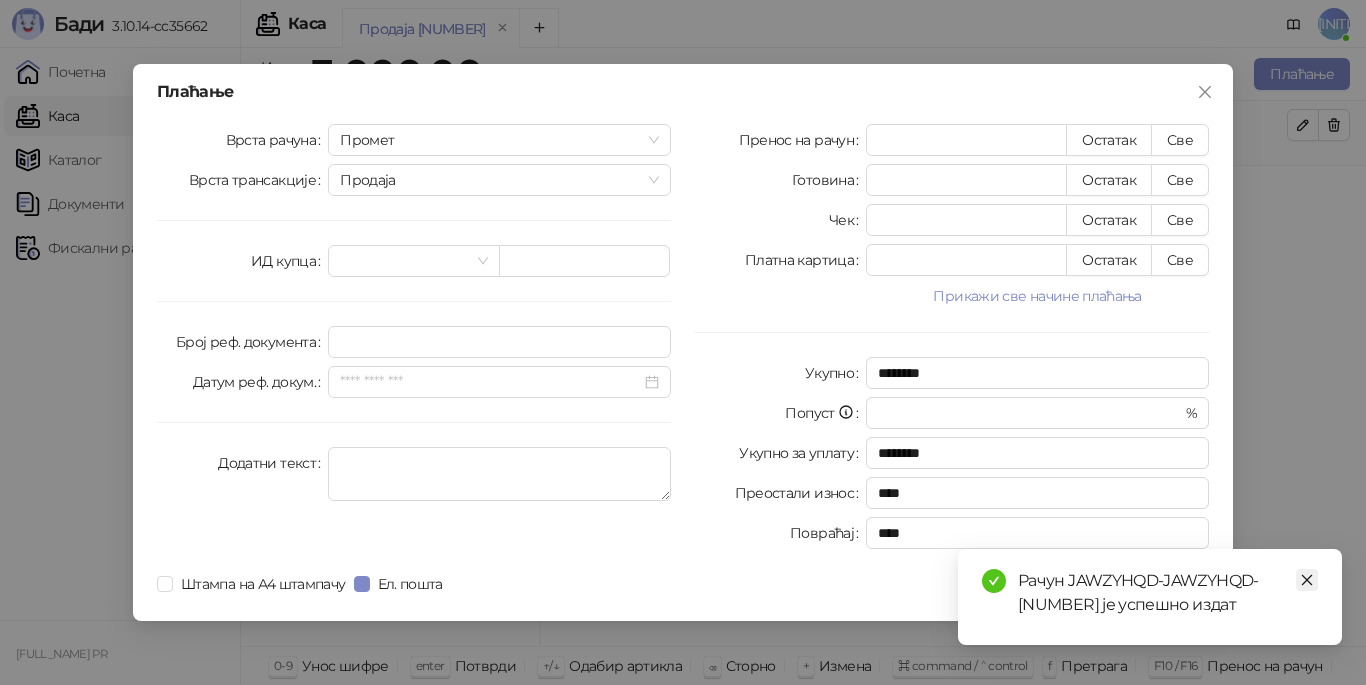 click 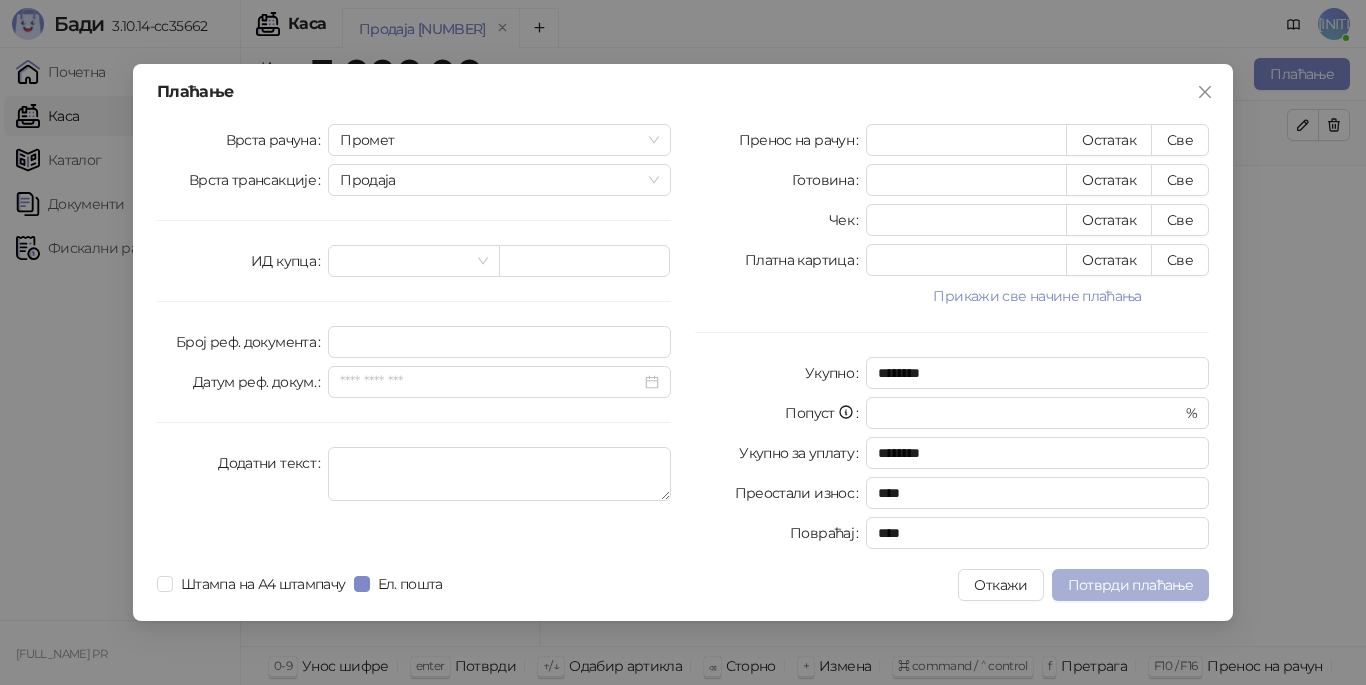 click on "Потврди плаћање" at bounding box center [1130, 585] 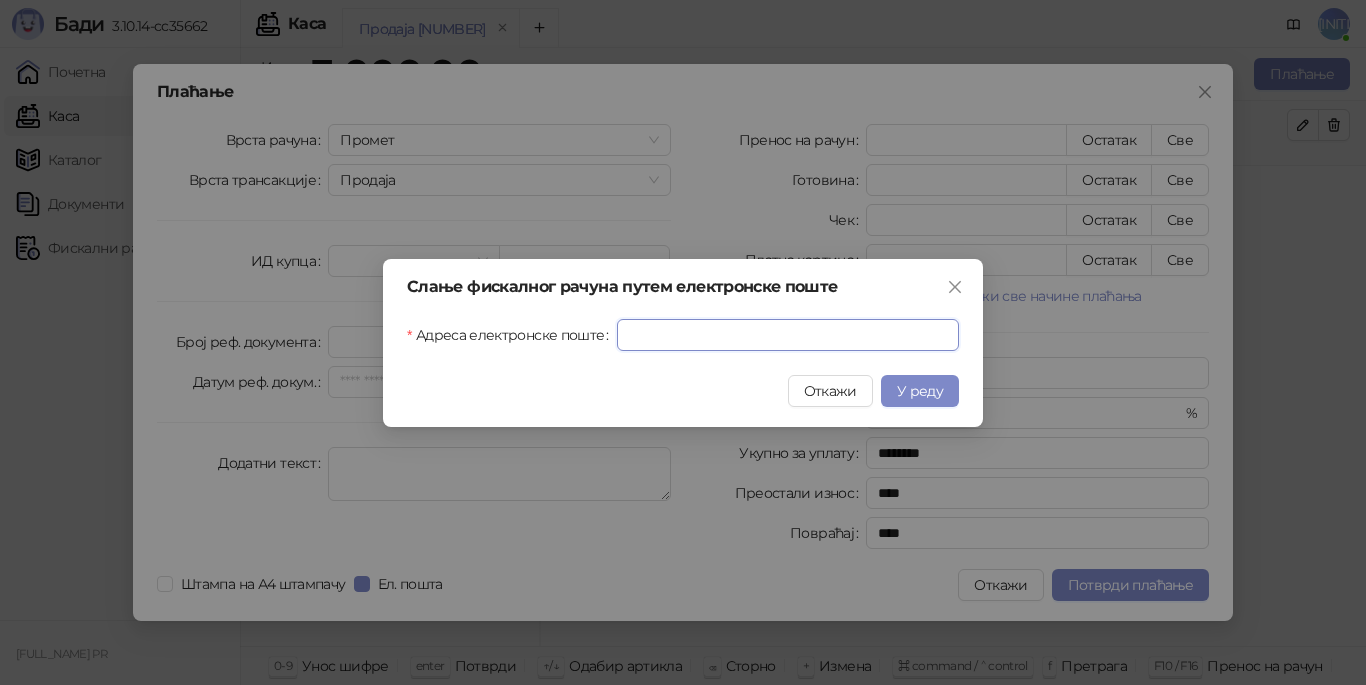 click on "Адреса електронске поште" at bounding box center [788, 335] 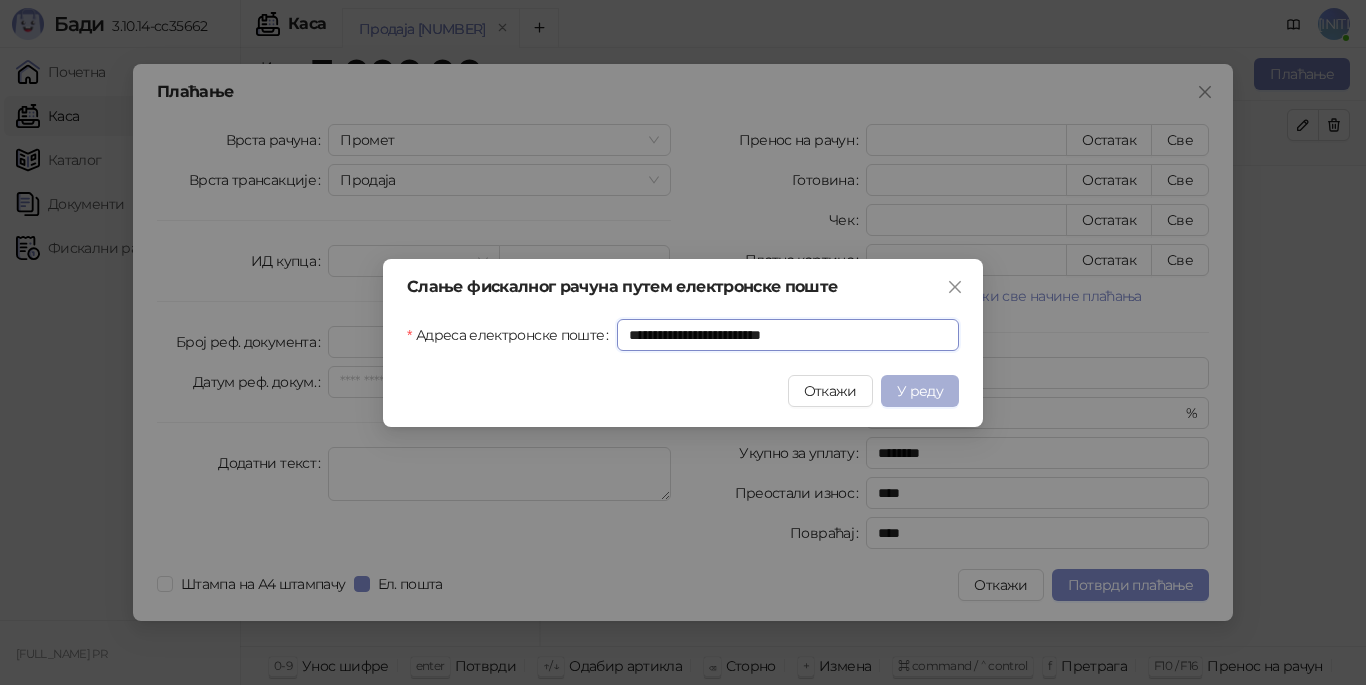 type on "**********" 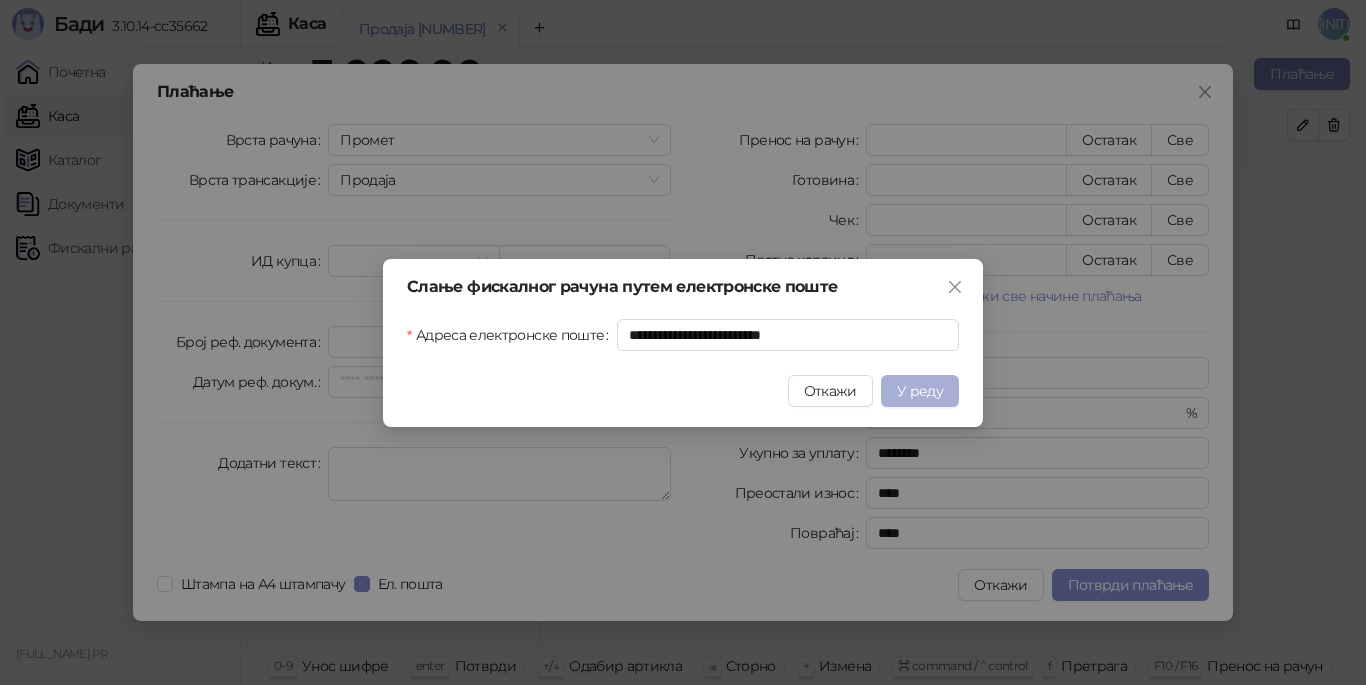 click on "У реду" at bounding box center [920, 391] 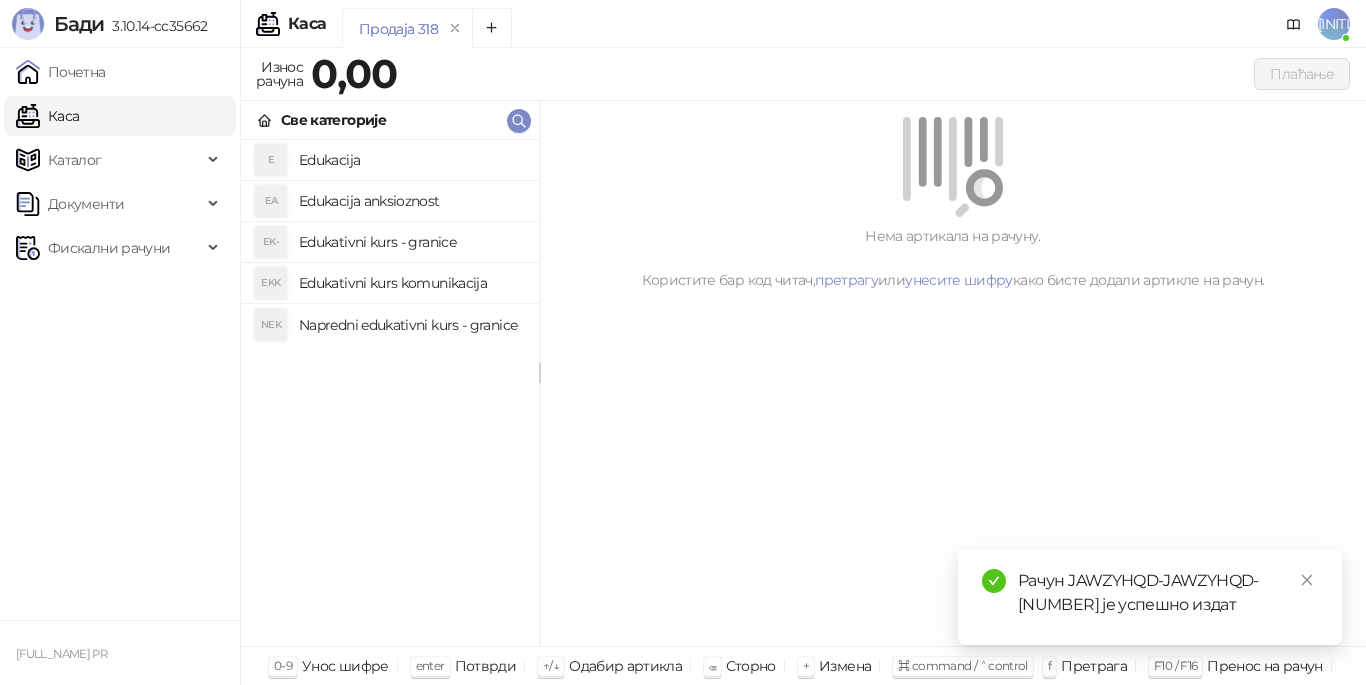 click on "Edukacija" at bounding box center [411, 160] 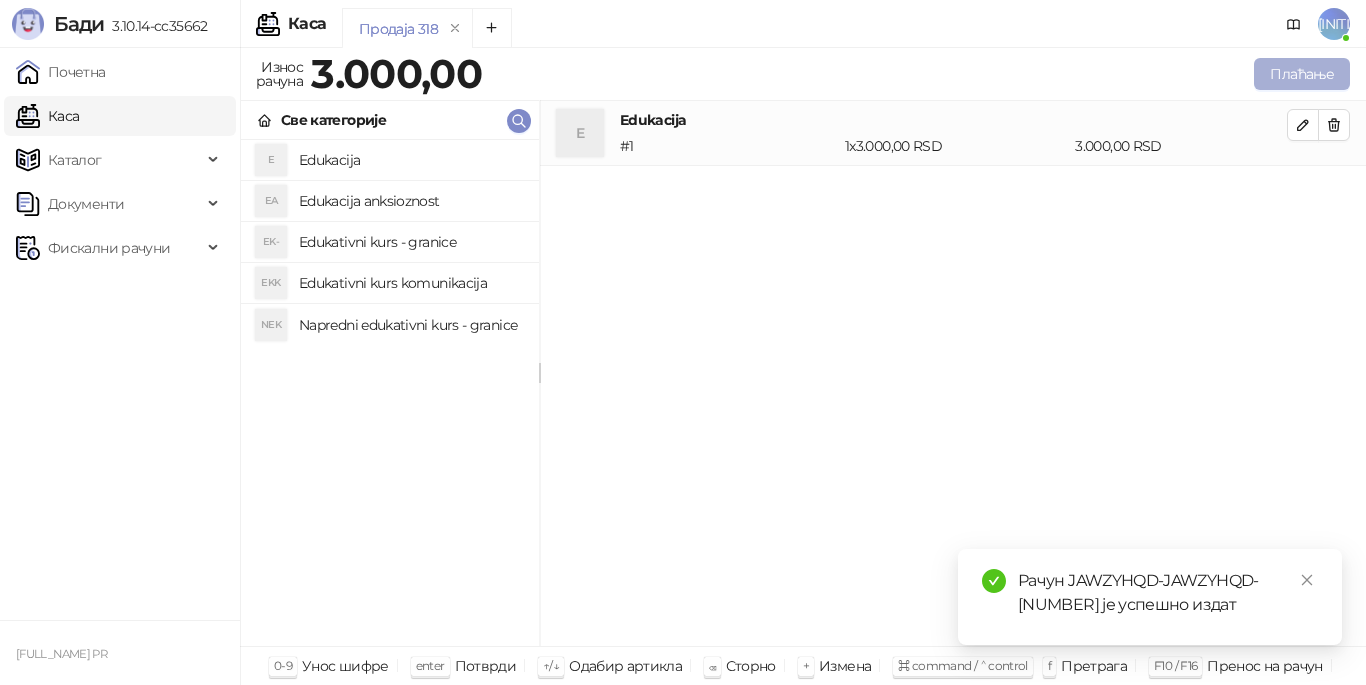 click on "Плаћање" at bounding box center (1302, 74) 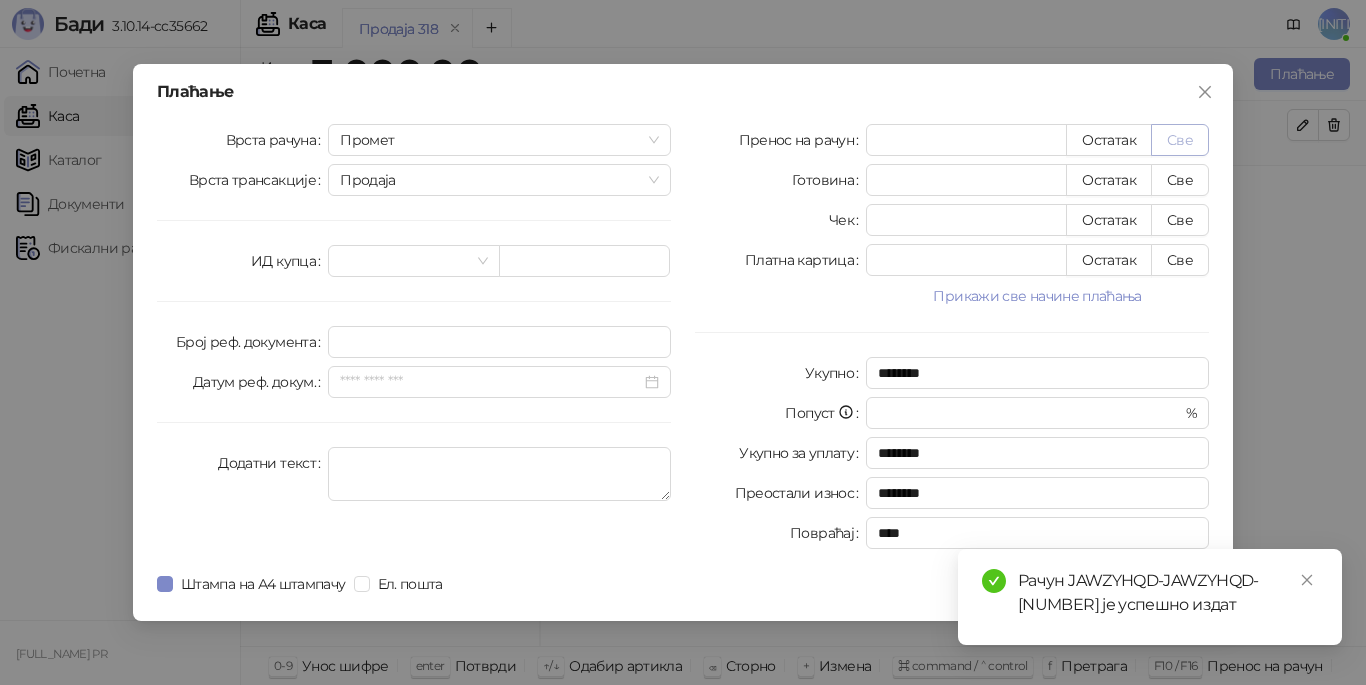 drag, startPoint x: 1188, startPoint y: 138, endPoint x: 897, endPoint y: 309, distance: 337.52335 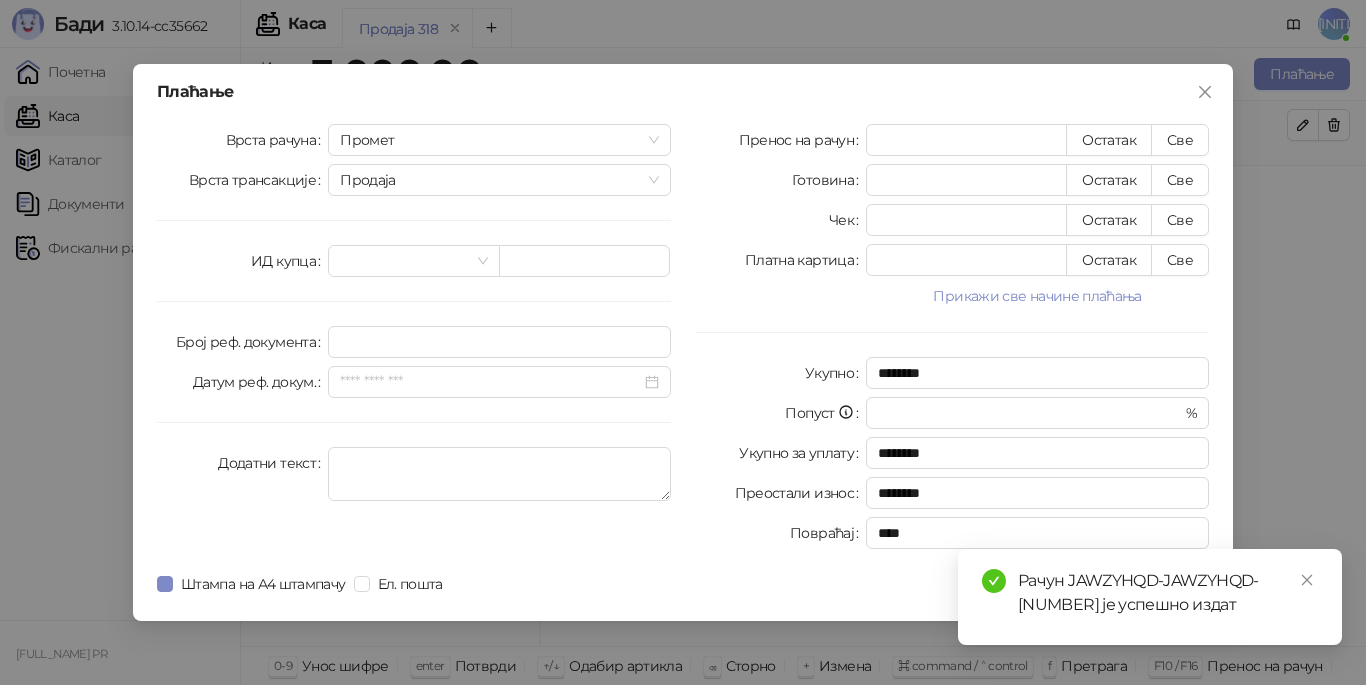 click on "Све" at bounding box center [1180, 140] 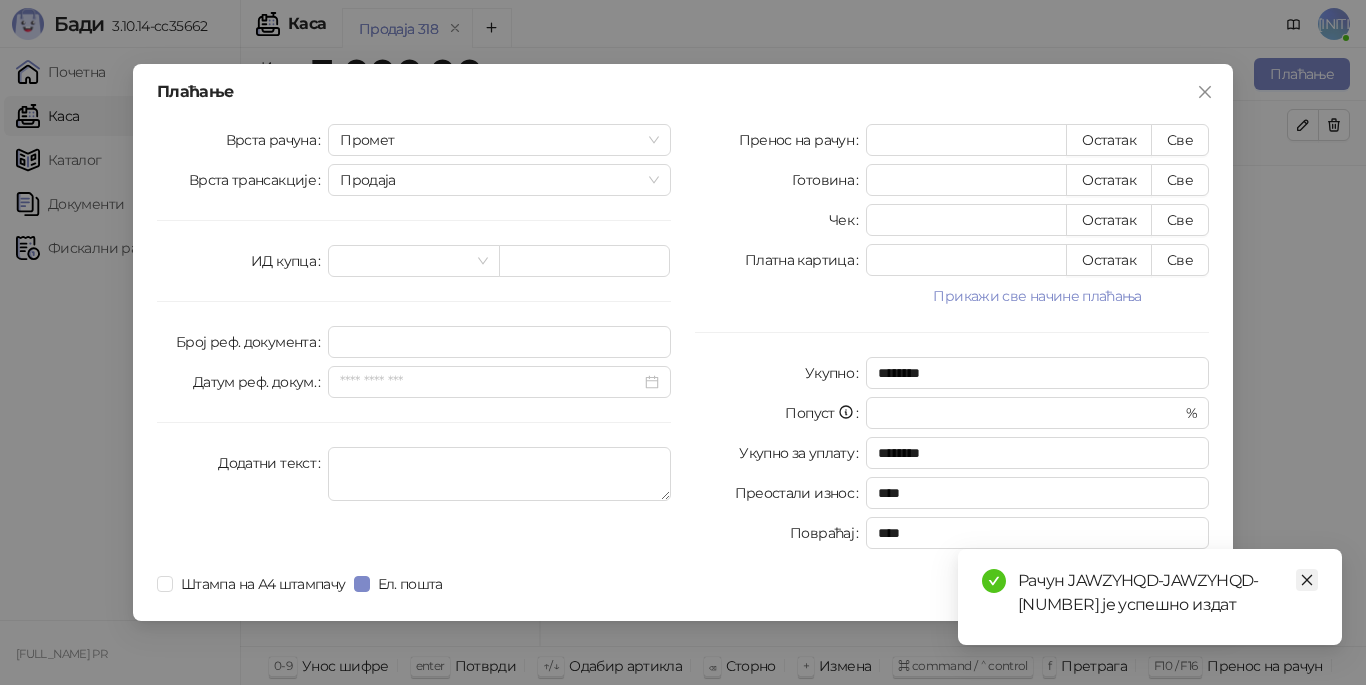click 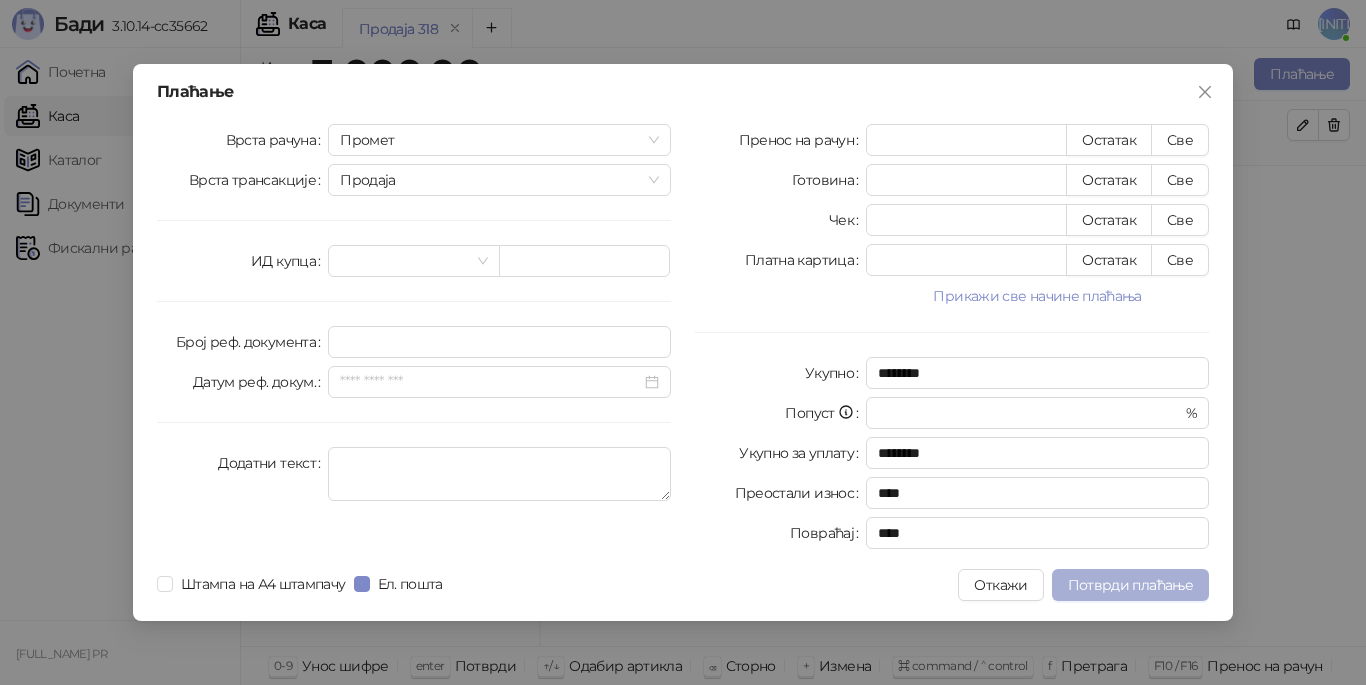 click on "Потврди плаћање" at bounding box center [1130, 585] 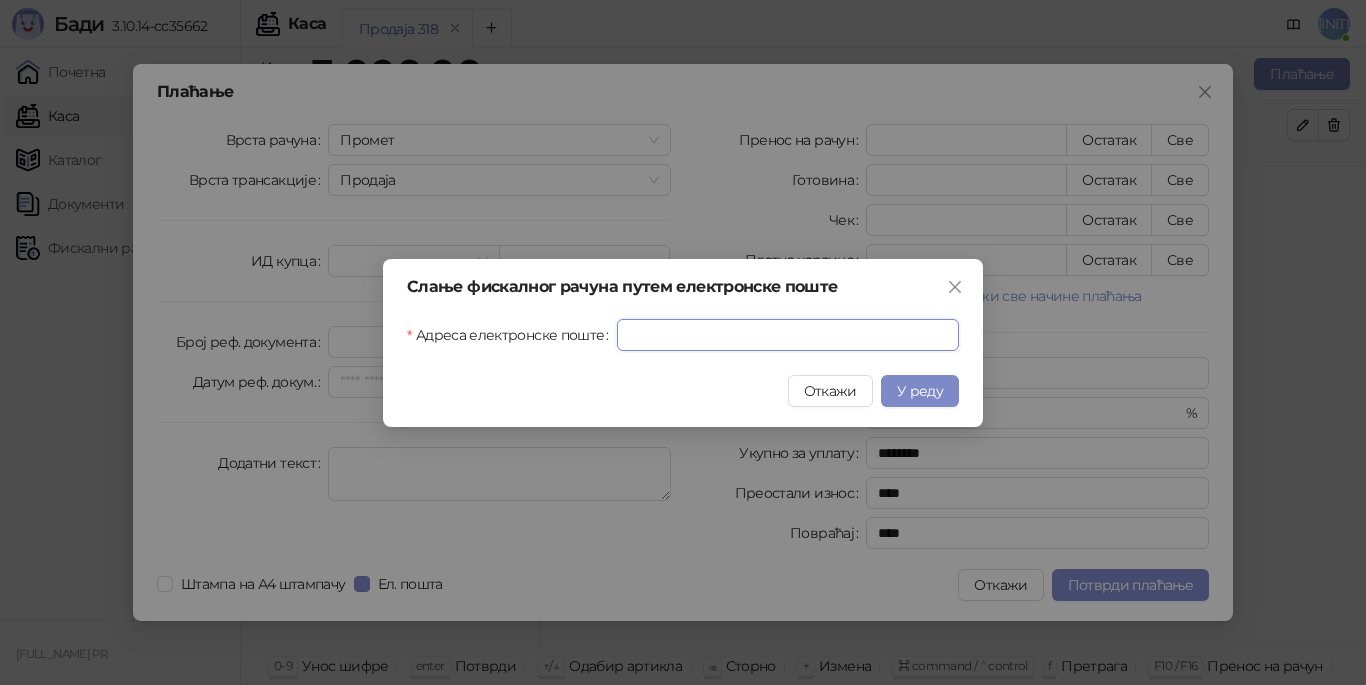 click on "Адреса електронске поште" at bounding box center (788, 335) 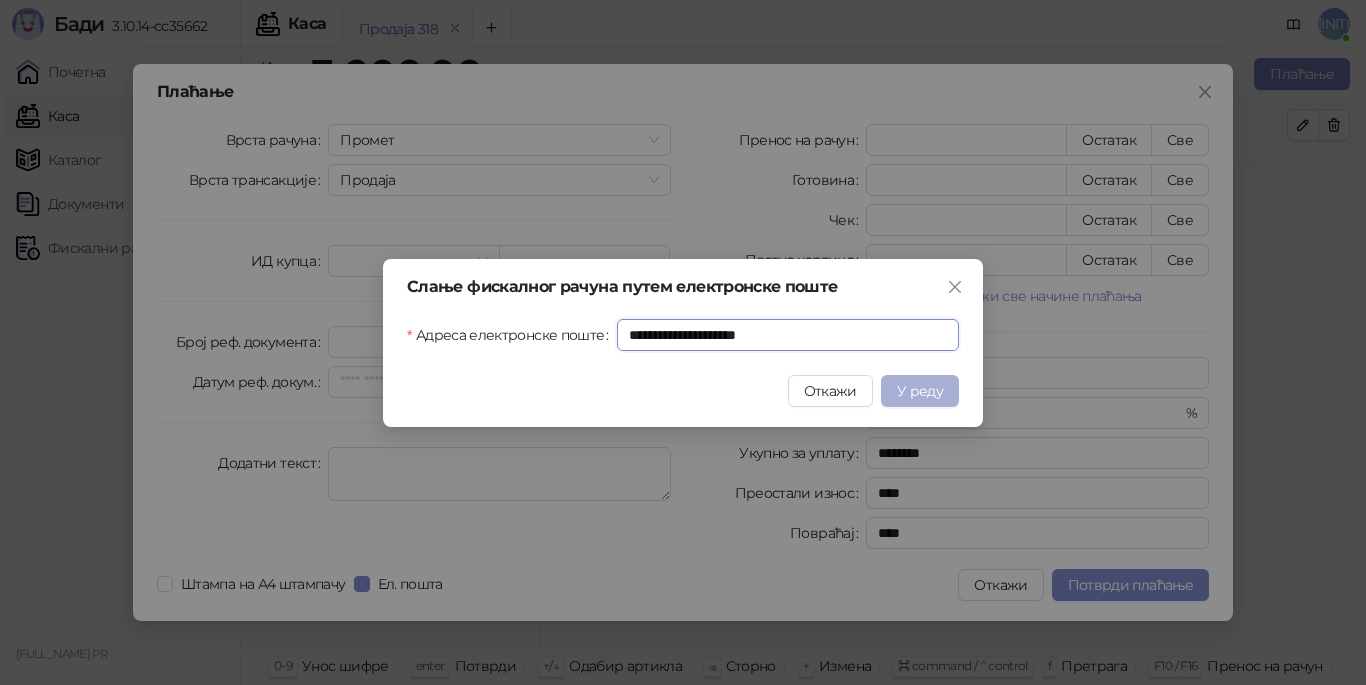 type on "**********" 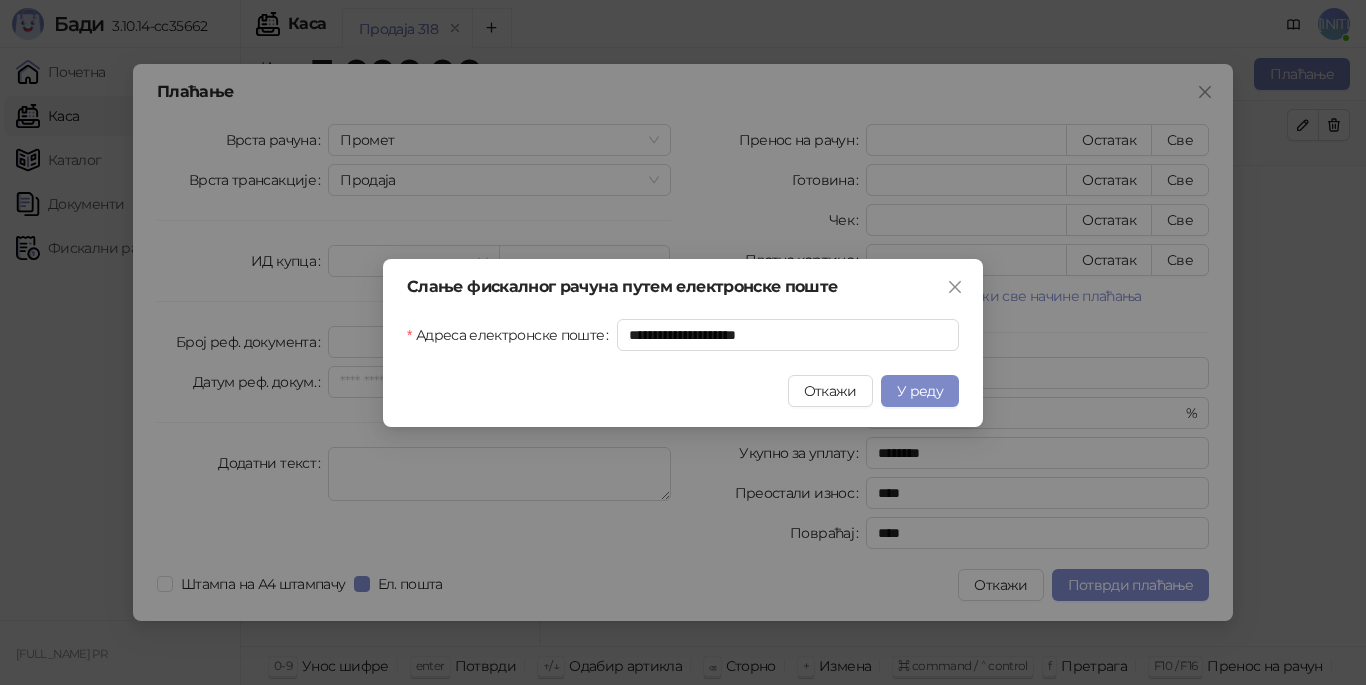 click on "У реду" at bounding box center [920, 391] 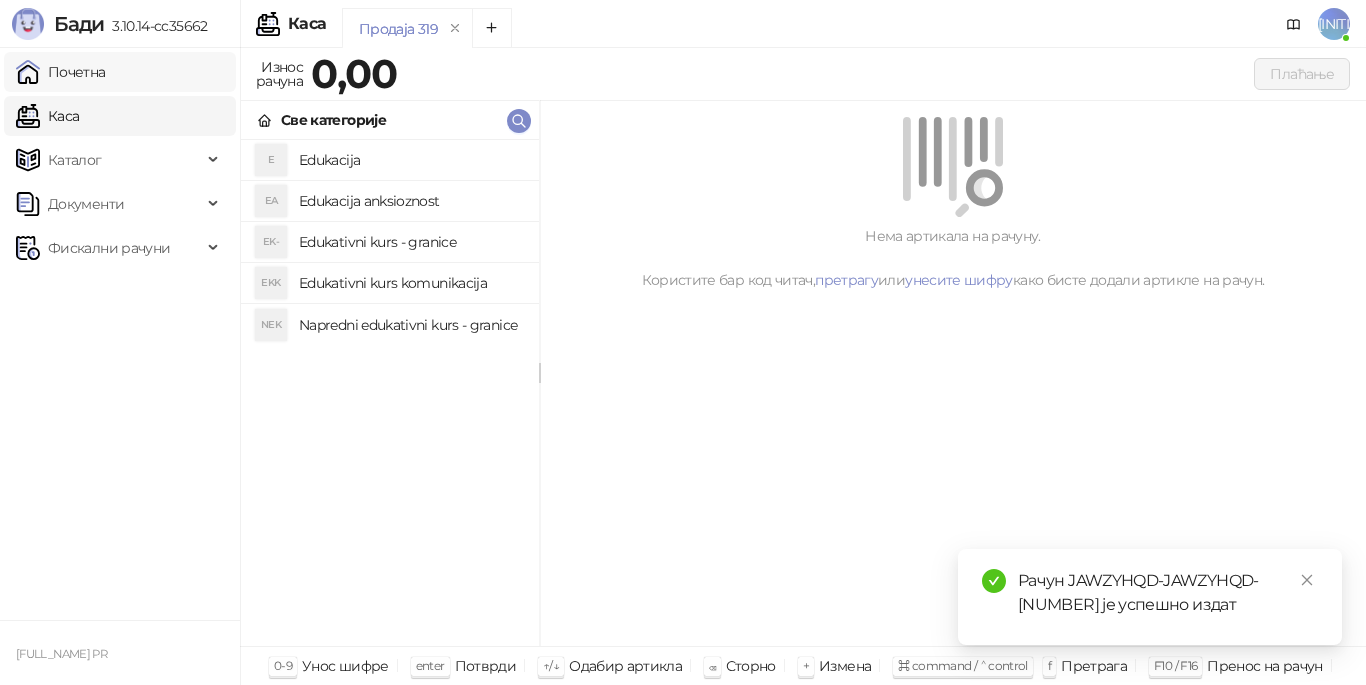 click on "Почетна" at bounding box center [61, 72] 